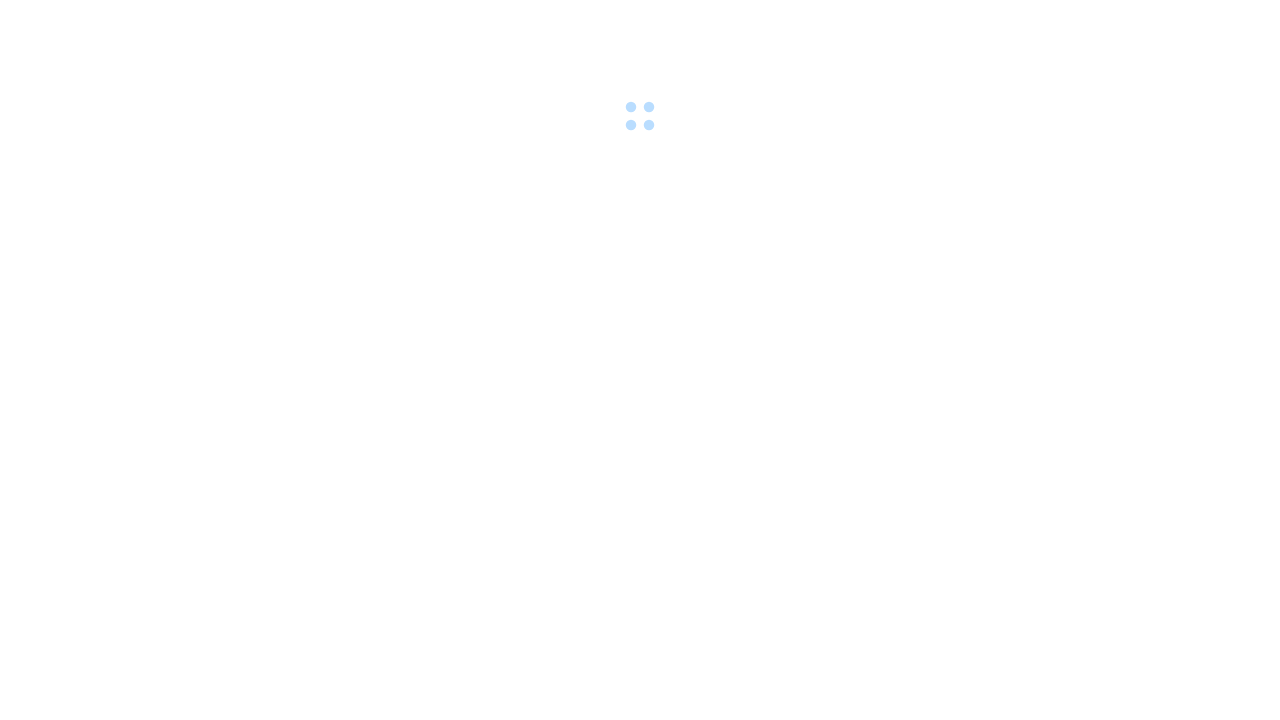 scroll, scrollTop: 0, scrollLeft: 0, axis: both 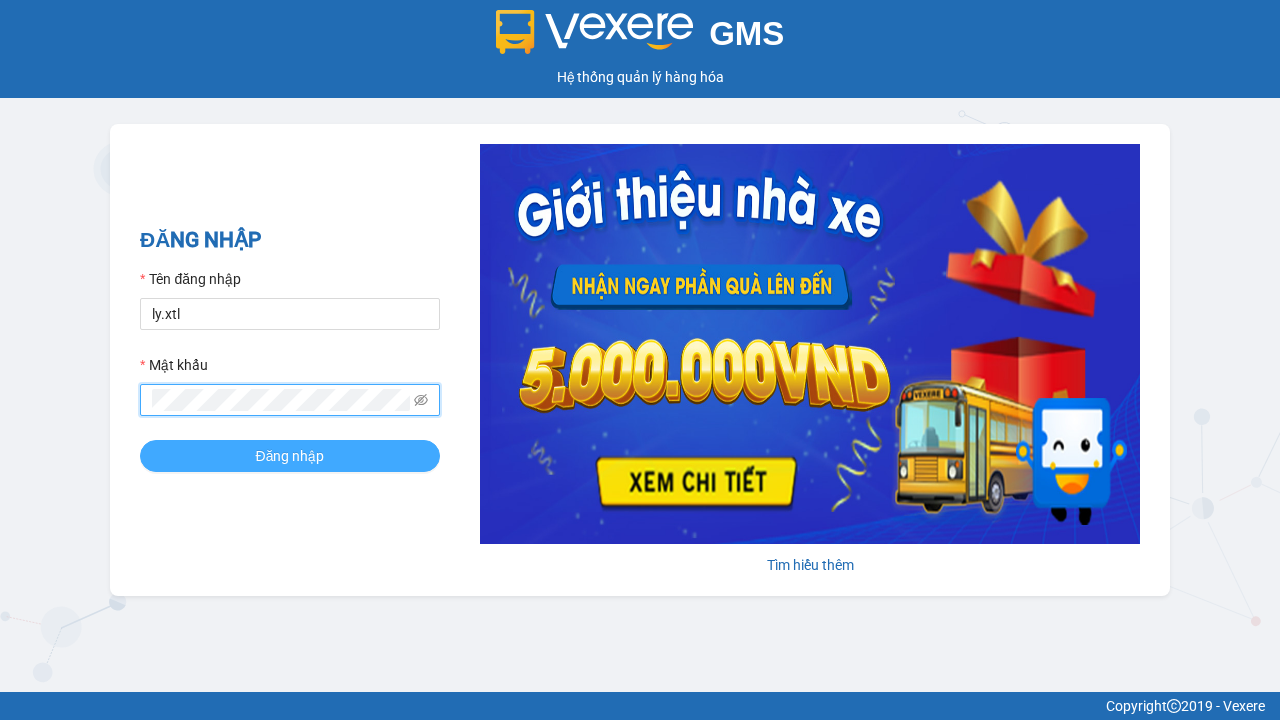 click on "Đăng nhập" at bounding box center [290, 456] 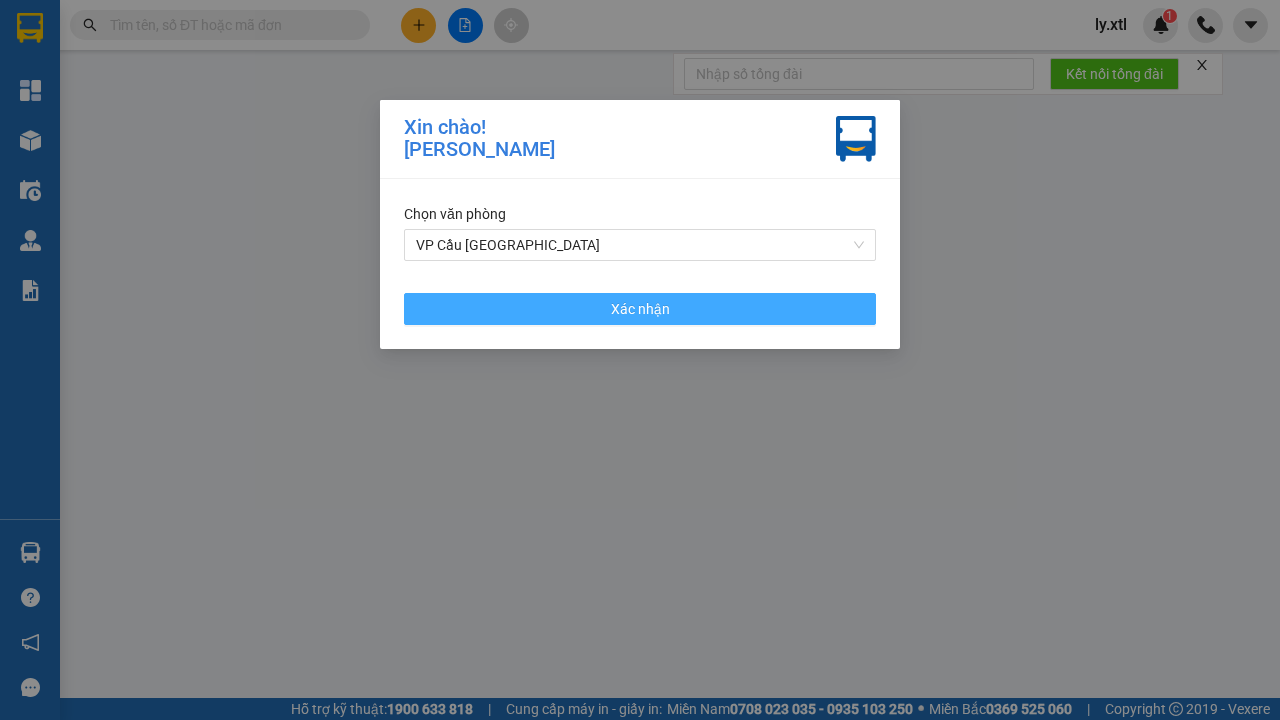 click on "VP Cầu [GEOGRAPHIC_DATA]" at bounding box center (640, 245) 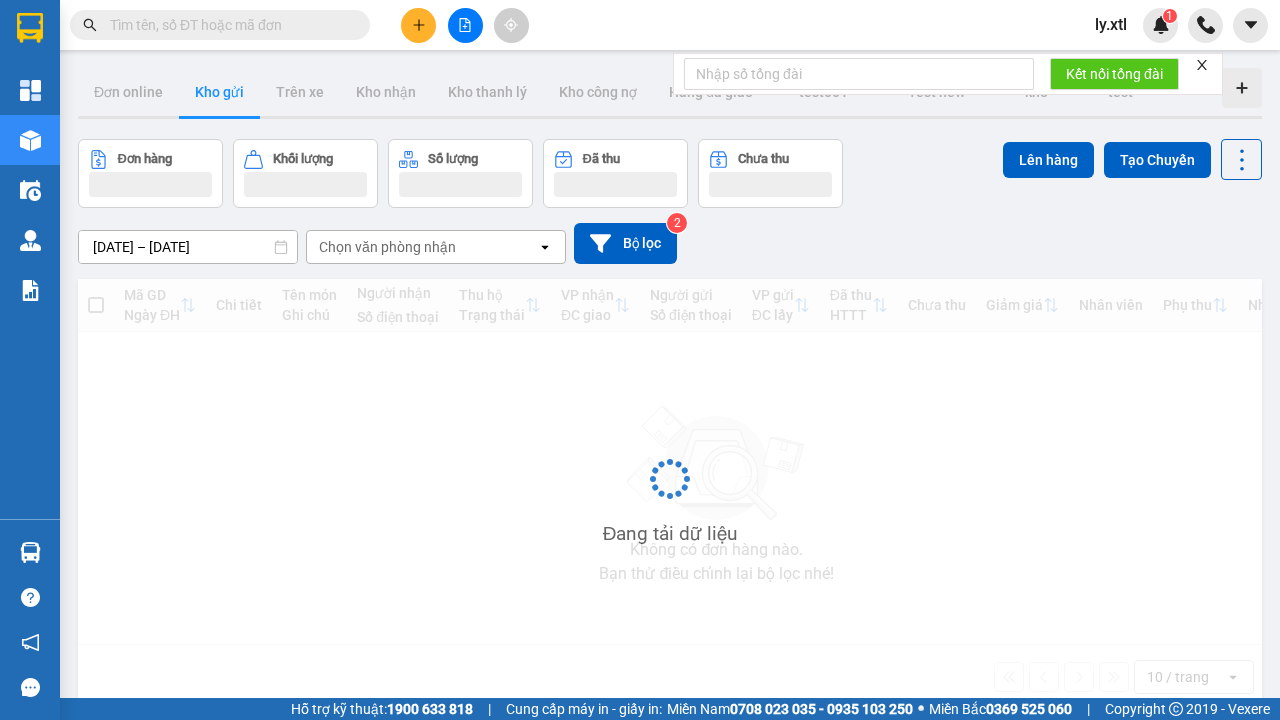 click 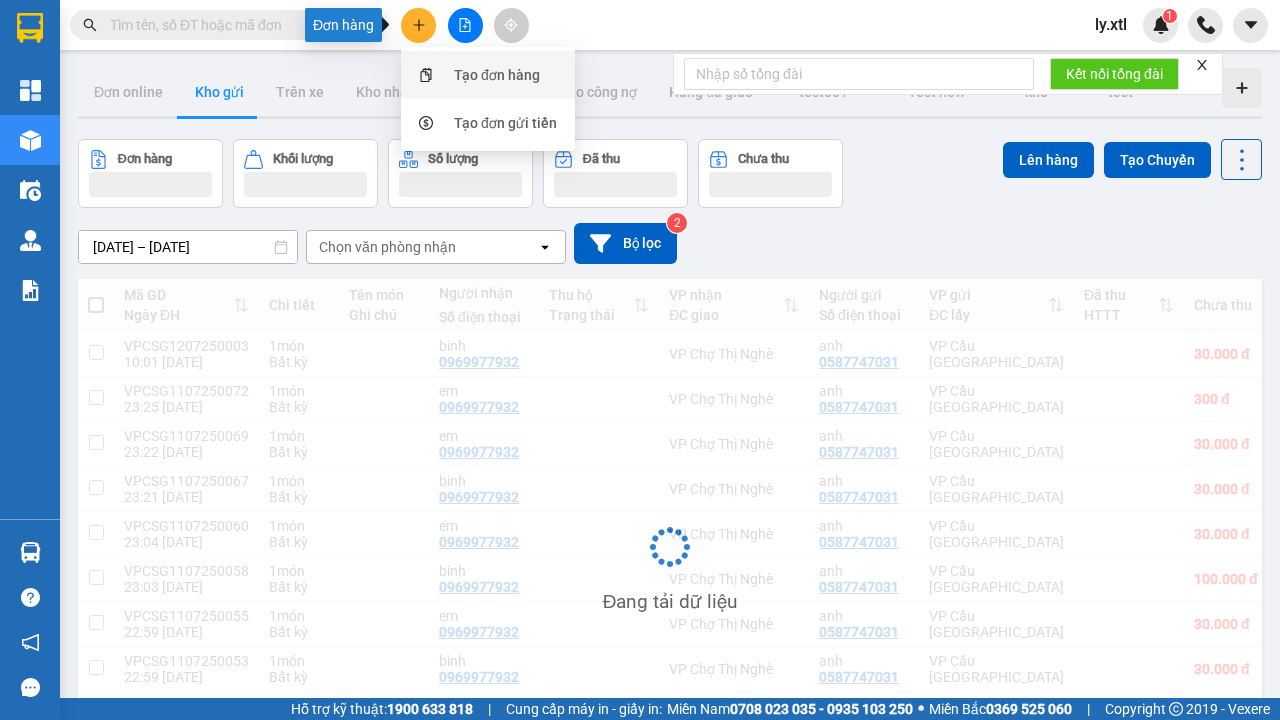 click on "Tạo đơn hàng" at bounding box center [497, 75] 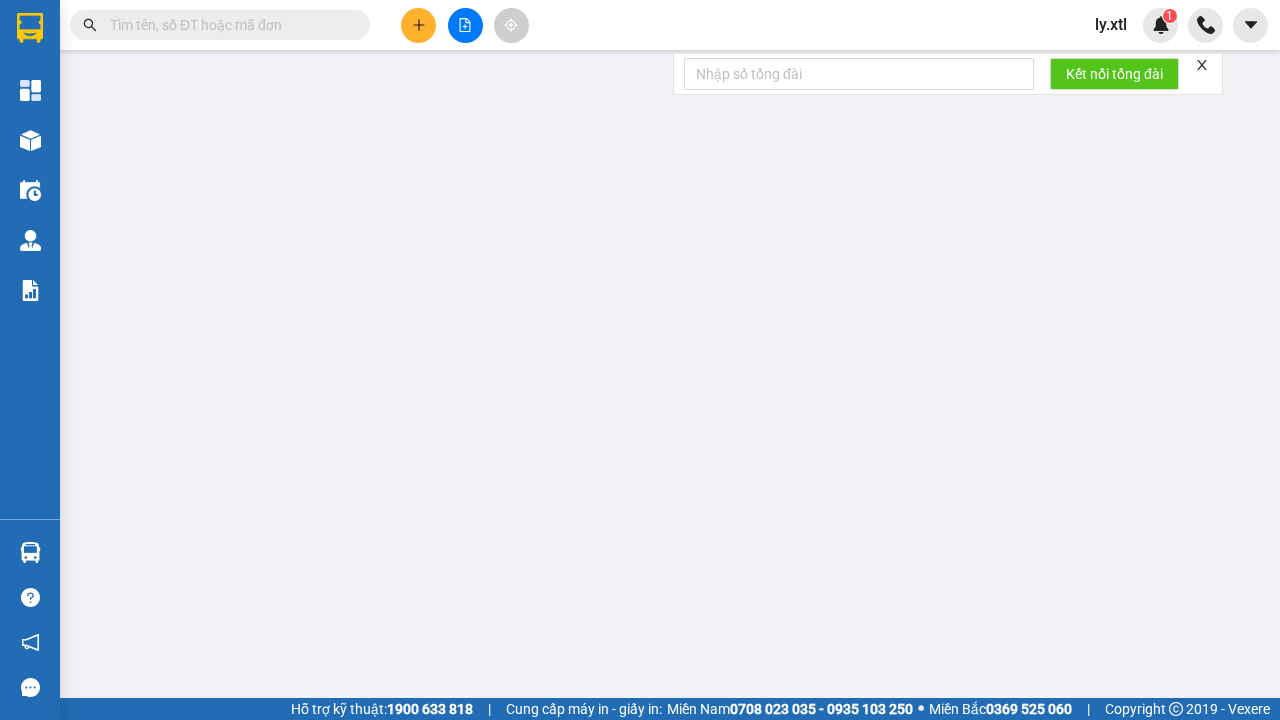 click on "SĐT Người Gửi" at bounding box center [174, 277] 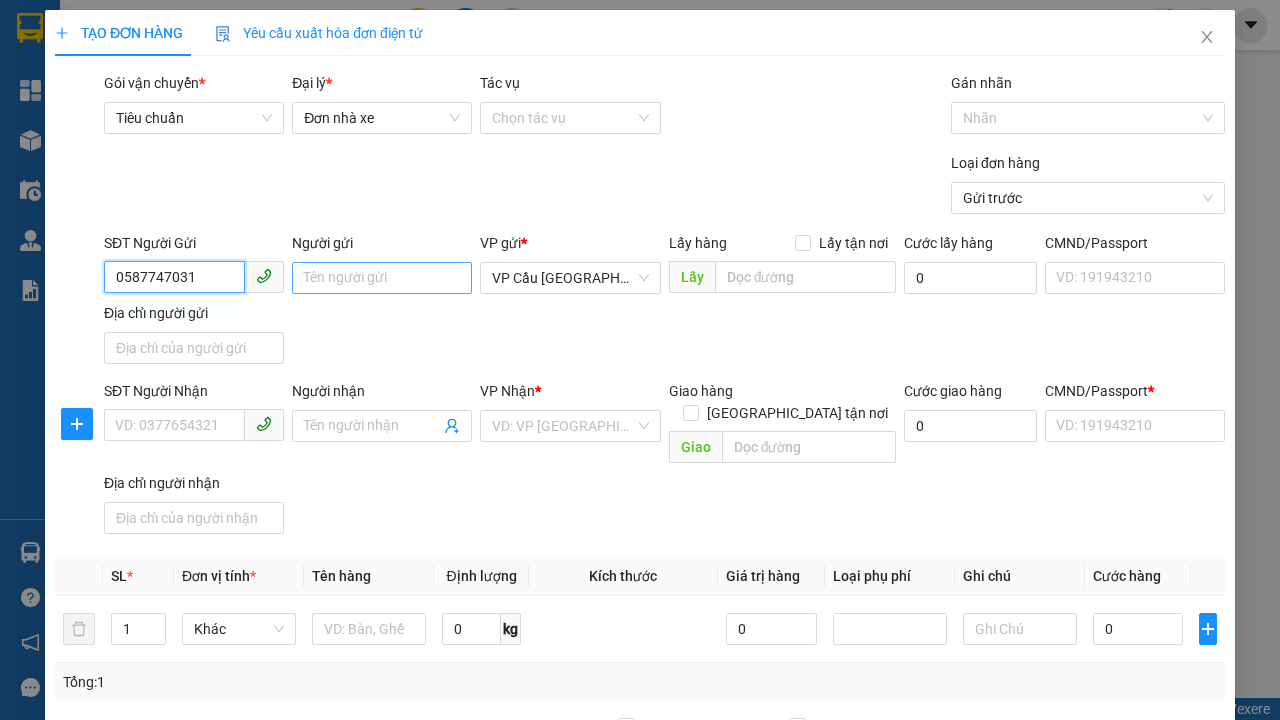 type on "0587747031" 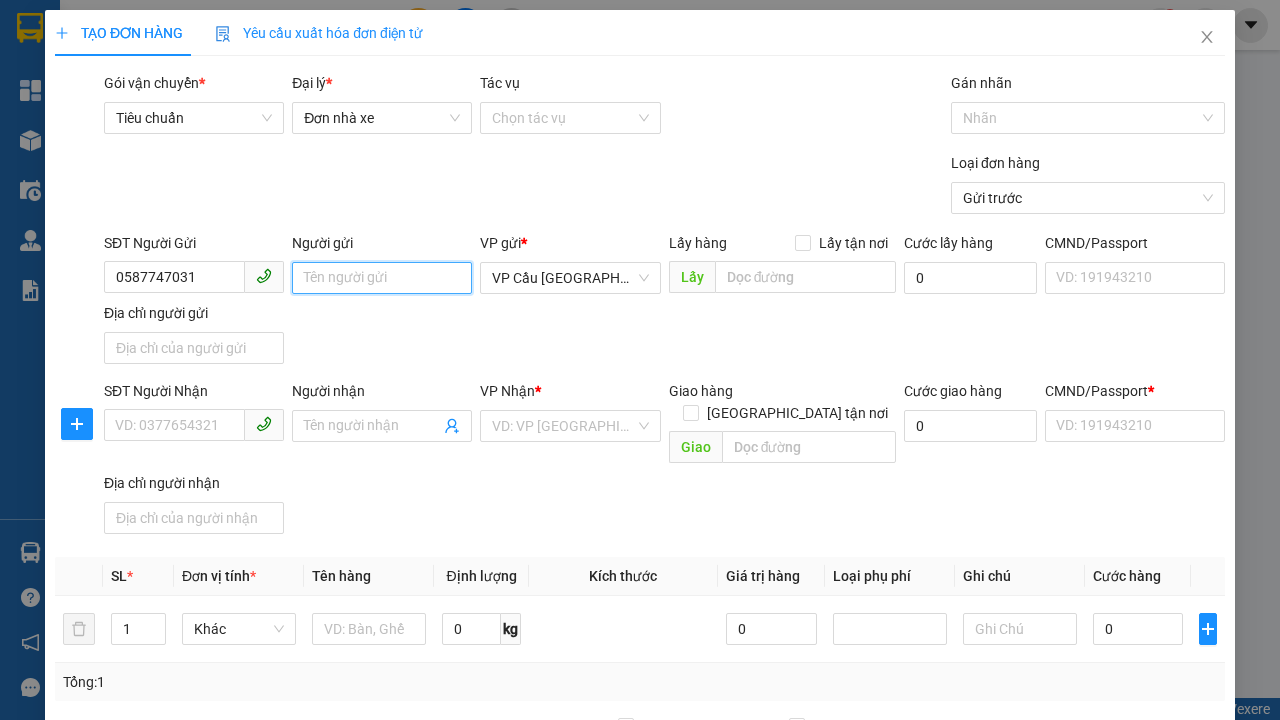 click on "Người gửi" at bounding box center [382, 278] 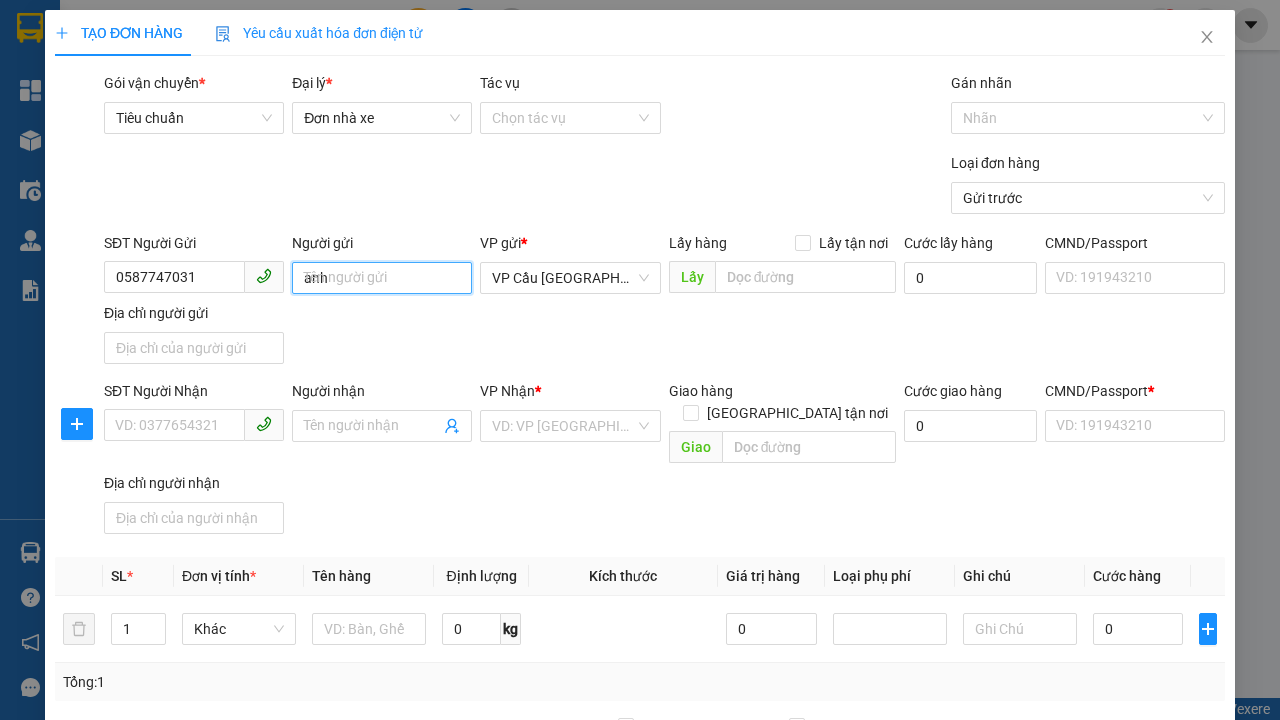 type on "anh" 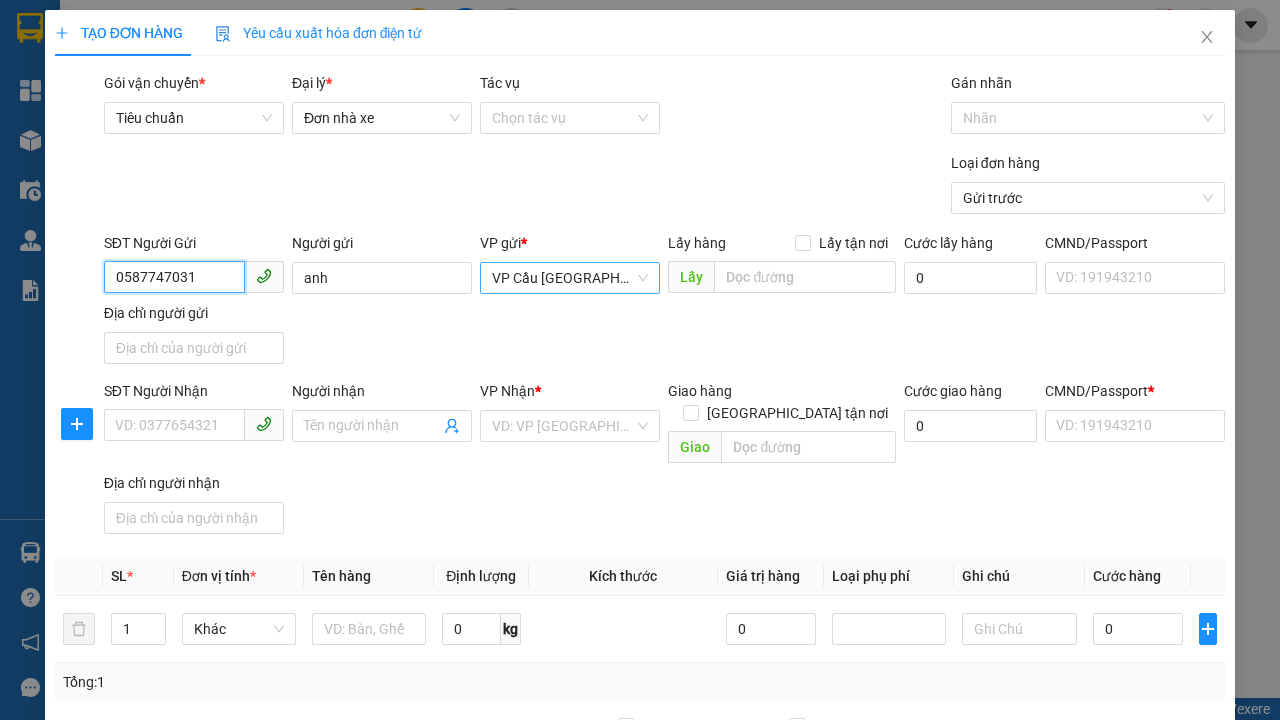 click on "VP Cầu [GEOGRAPHIC_DATA]" at bounding box center (570, 278) 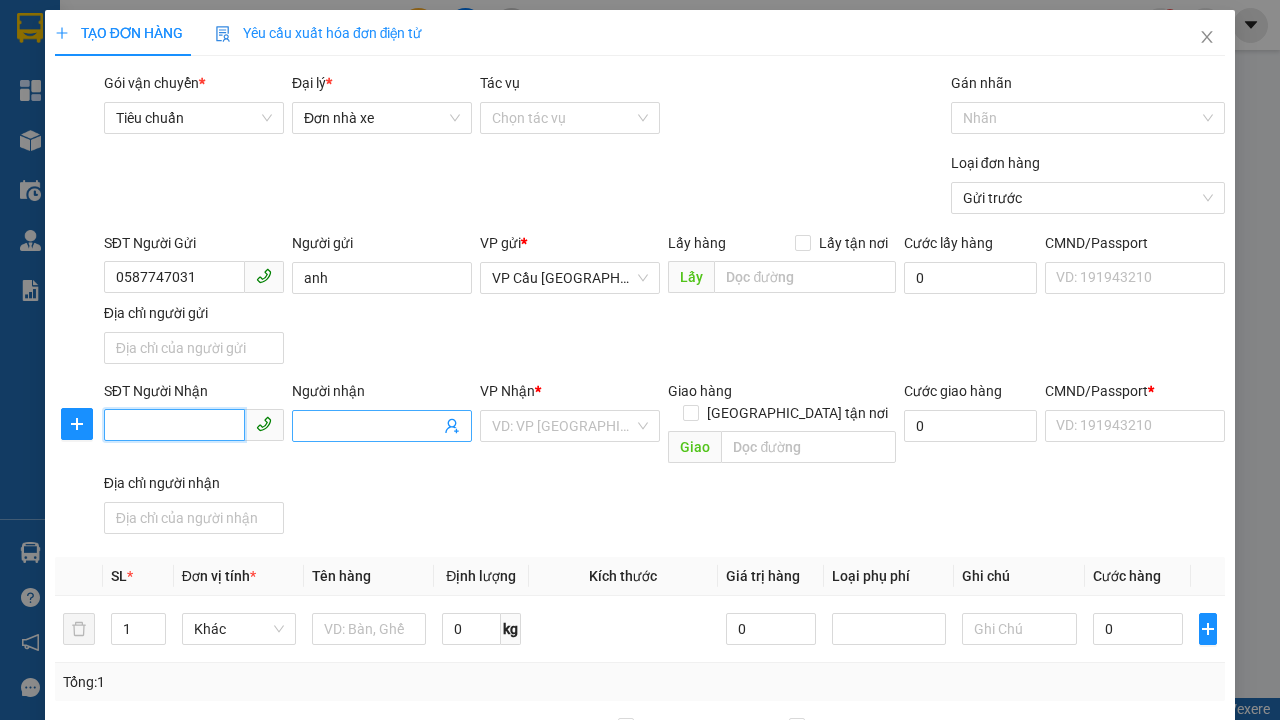 click on "SĐT Người Nhận" at bounding box center [174, 425] 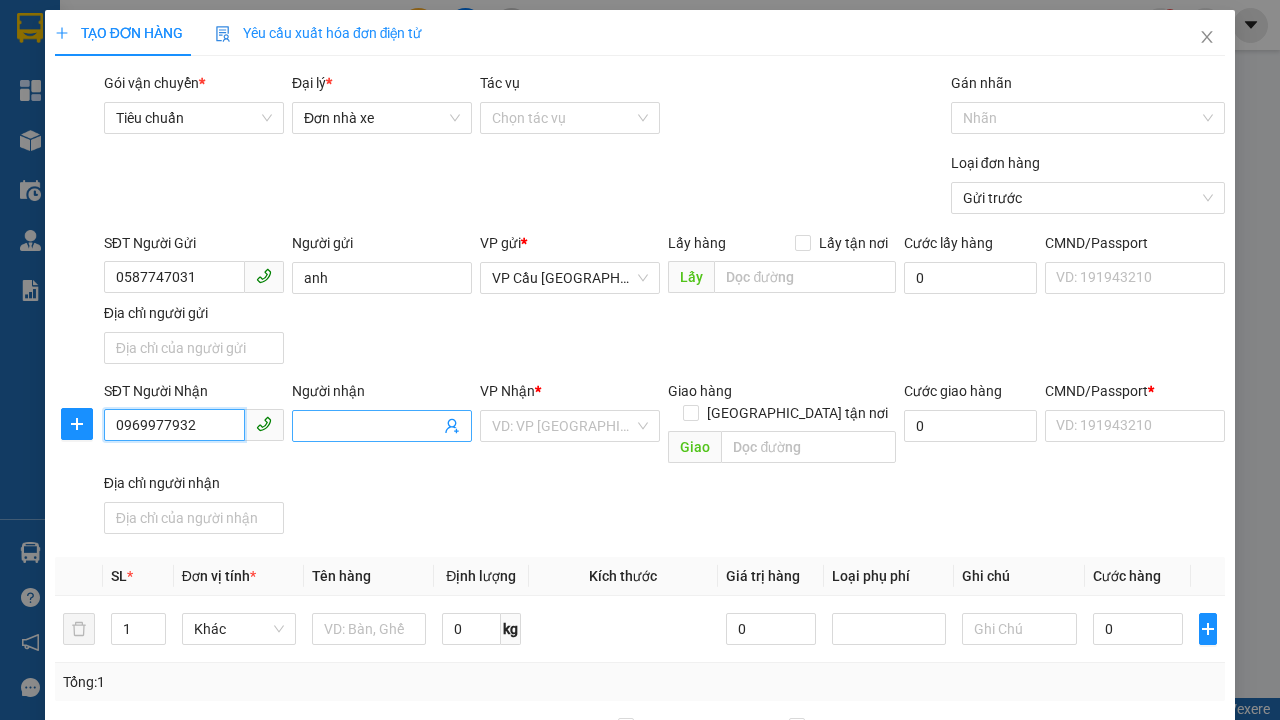 type on "0969977932" 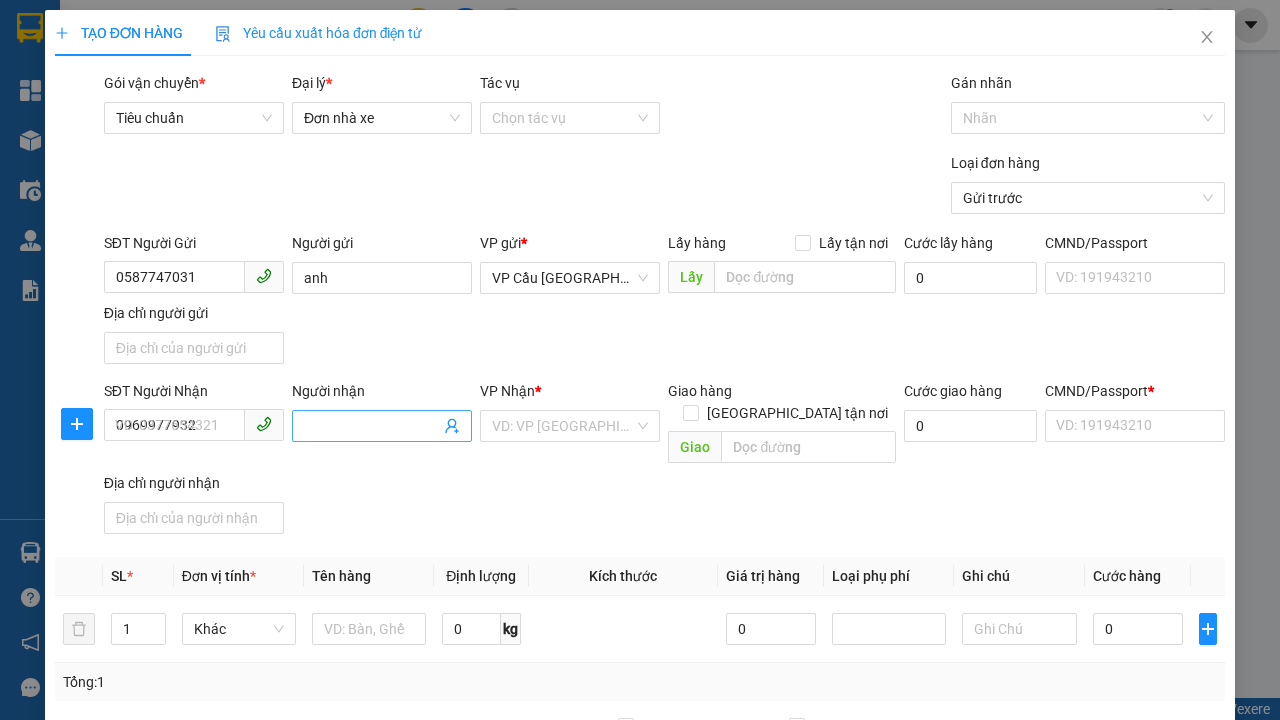 click on "Người nhận" at bounding box center [372, 426] 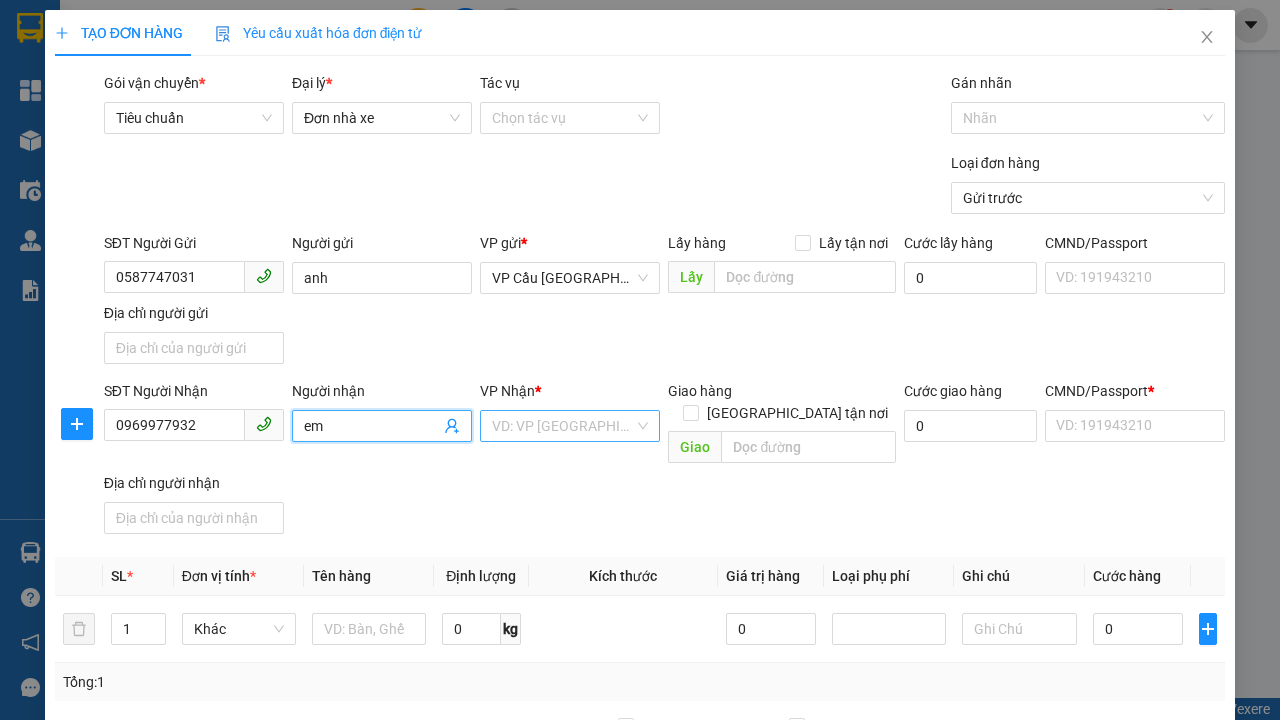 type on "em" 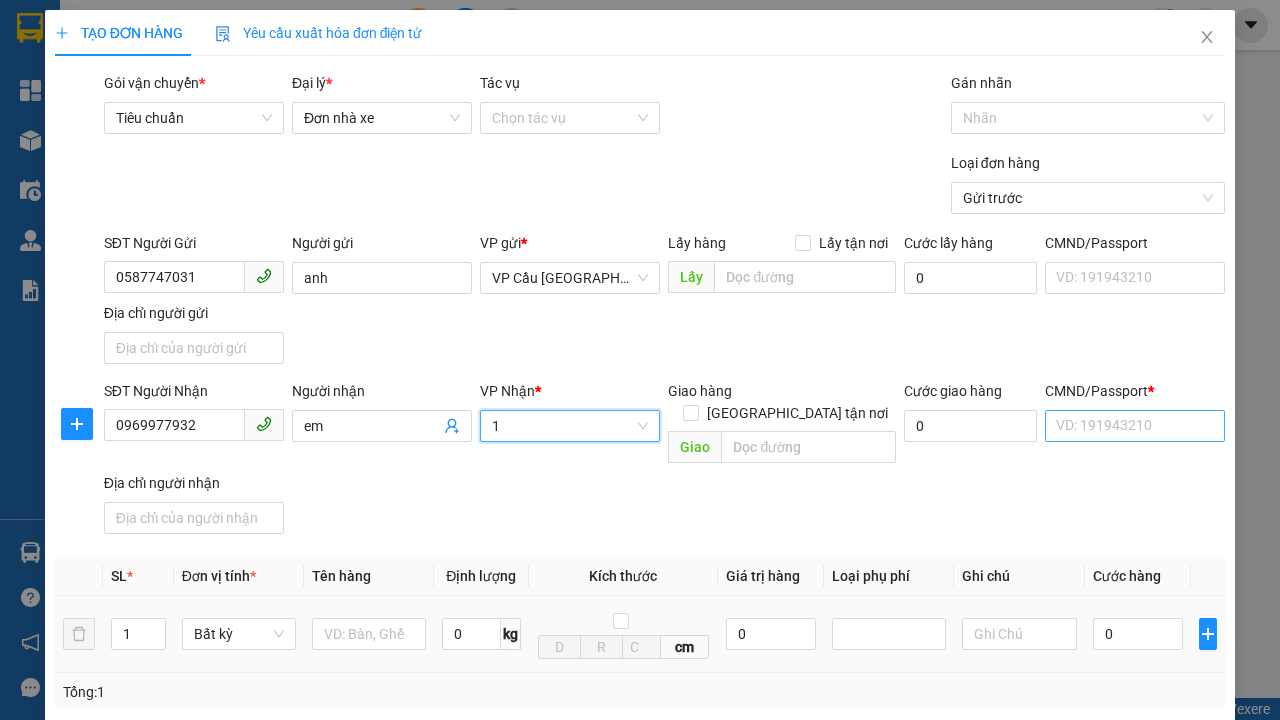 type on "1" 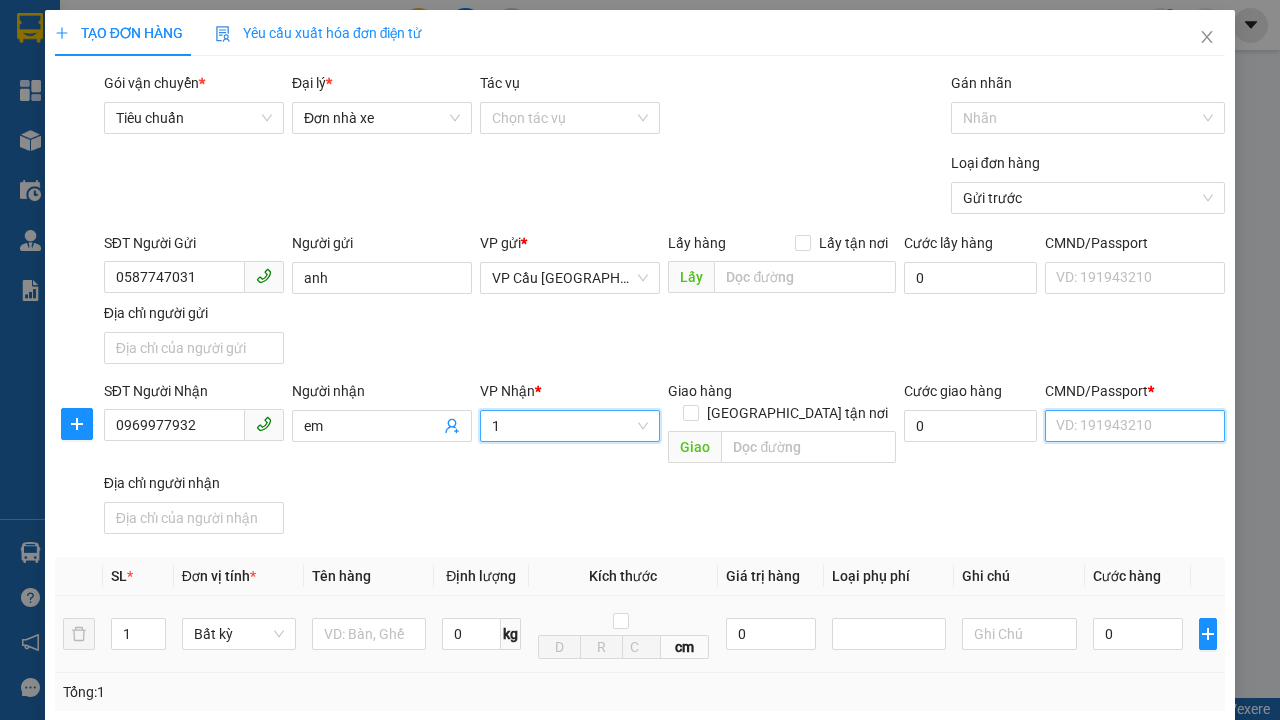 click on "CMND/Passport  *" at bounding box center [1135, 426] 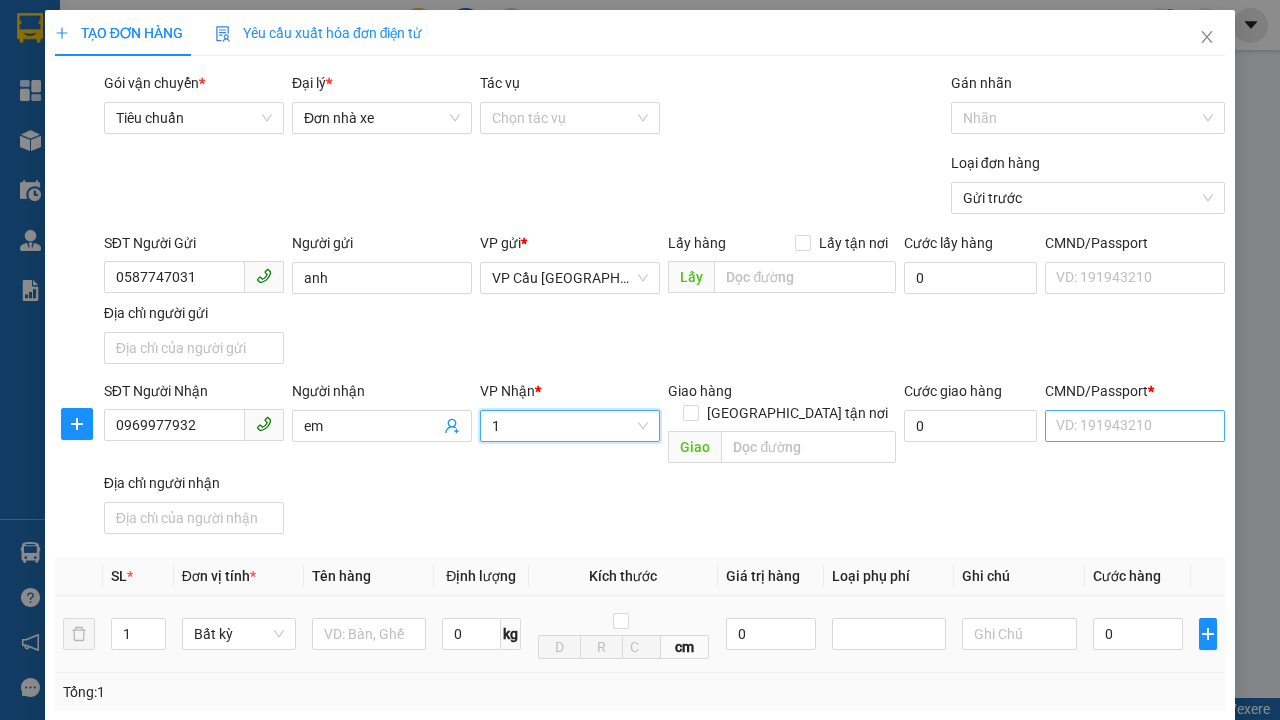 click on "SĐT Người Gửi 0587747031 Người gửi anh VP gửi  * VP Cầu [GEOGRAPHIC_DATA] Lấy hàng Lấy tận nơi Lấy Cước lấy hàng 0 CMND/Passport VD: [PASSPORT] Địa chỉ người gửi" at bounding box center [664, 302] 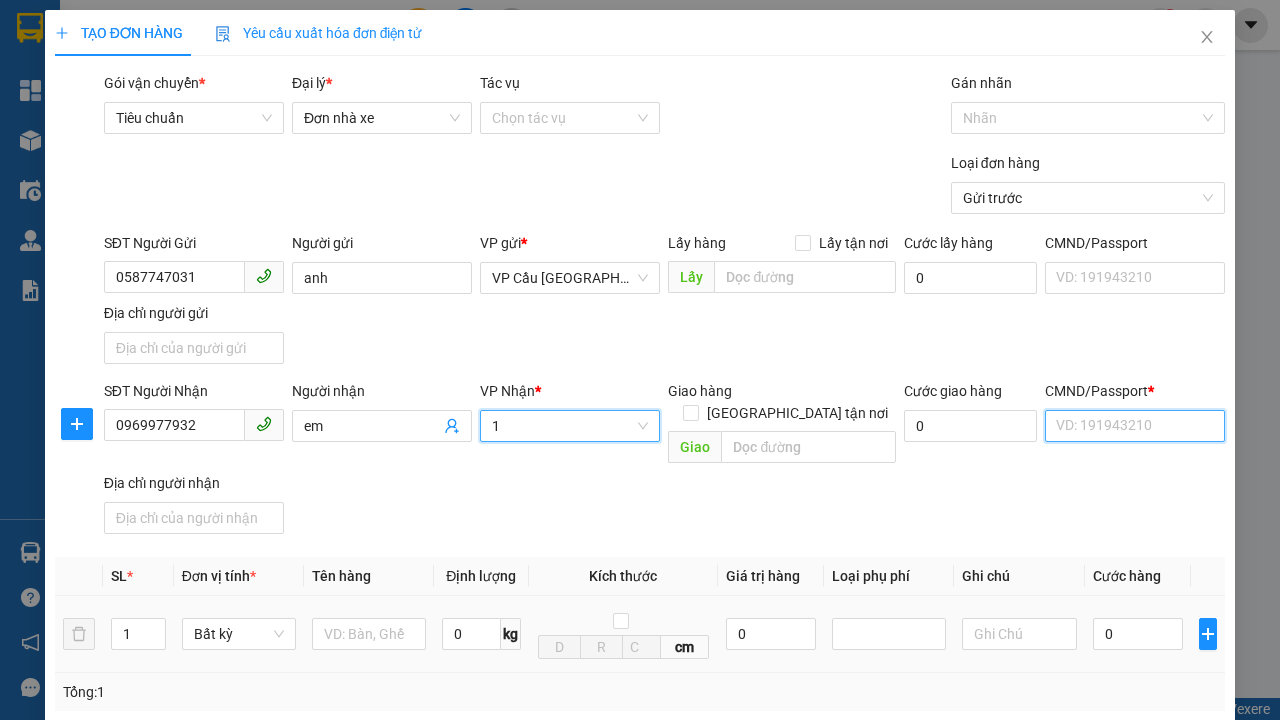 click on "CMND/Passport  *" at bounding box center [1135, 426] 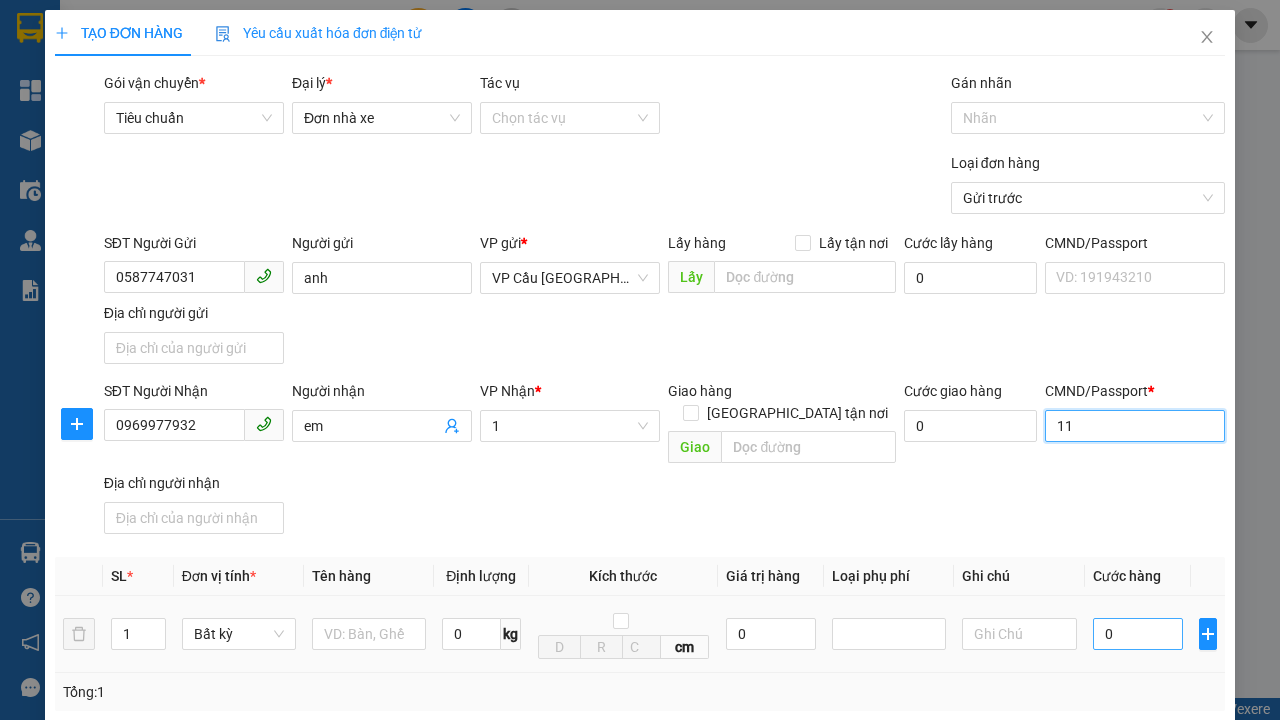 type on "11" 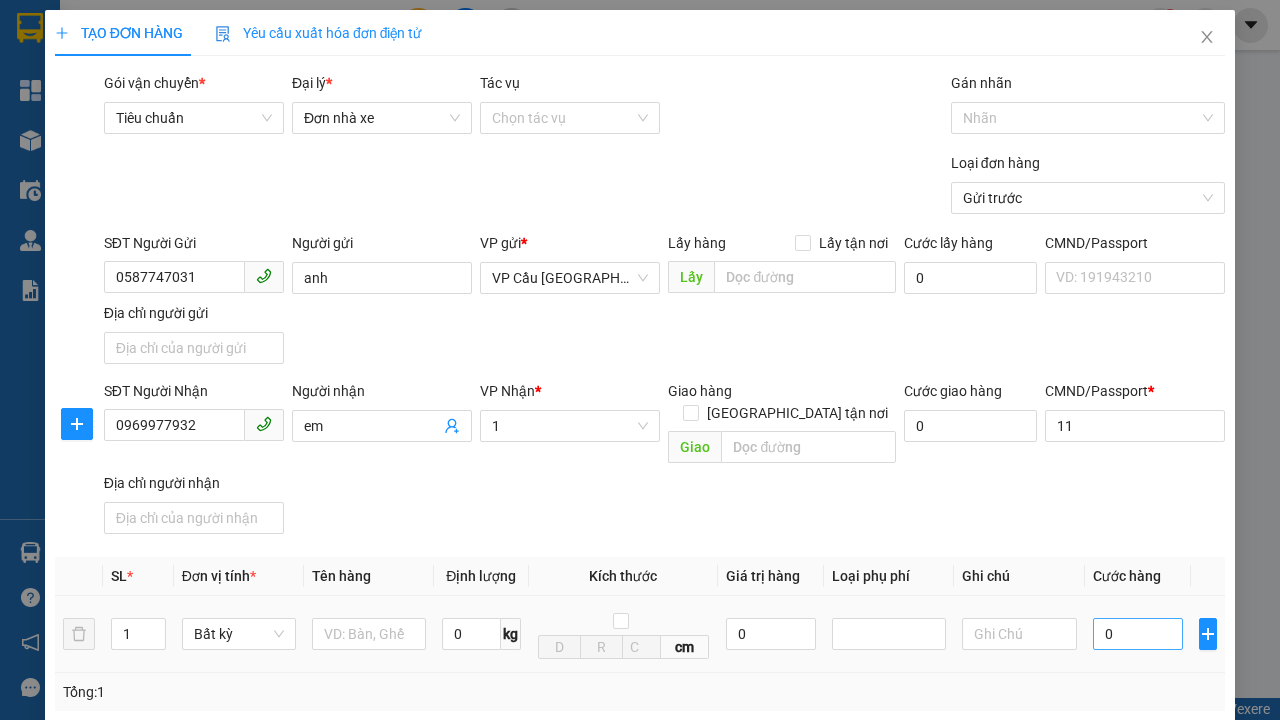click on "SĐT Người Nhận 0969977932 Người nhận em VP Nhận  * 1 Giao hàng [GEOGRAPHIC_DATA] tận nơi Giao Cước giao hàng 0 CMND/Passport  * 11 Địa chỉ người nhận" at bounding box center (664, 461) 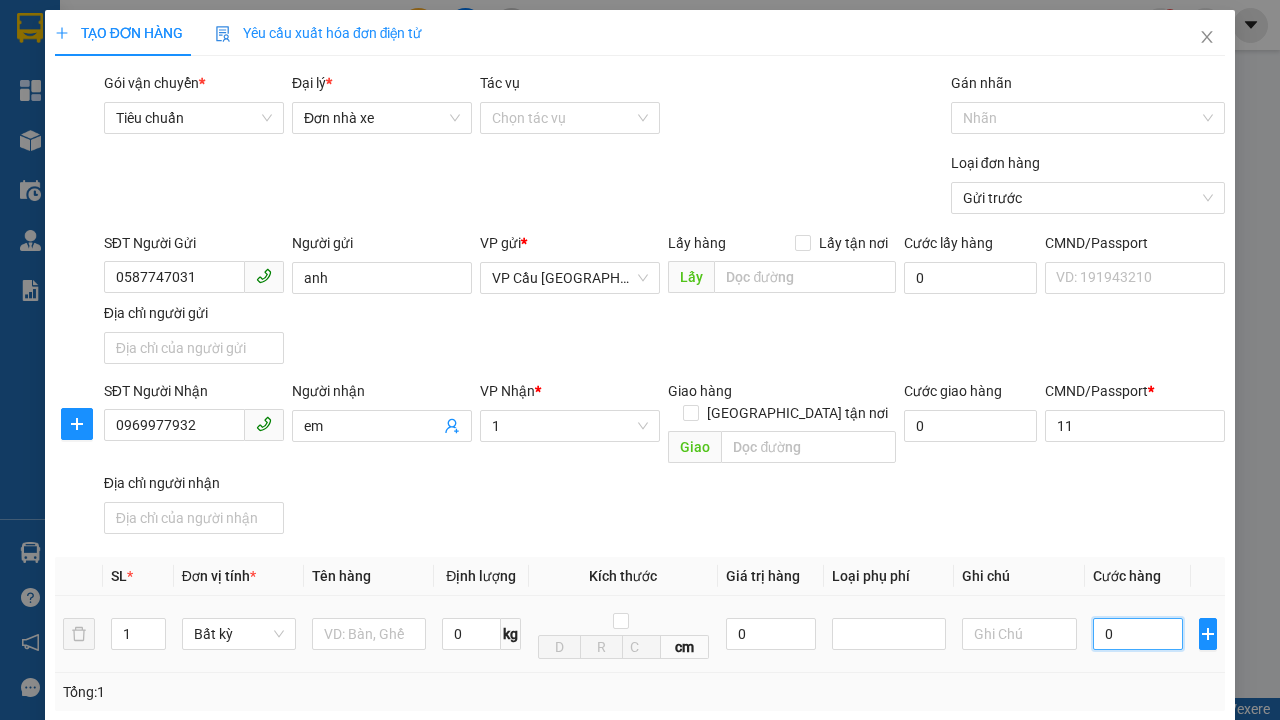 click on "0" at bounding box center [1138, 634] 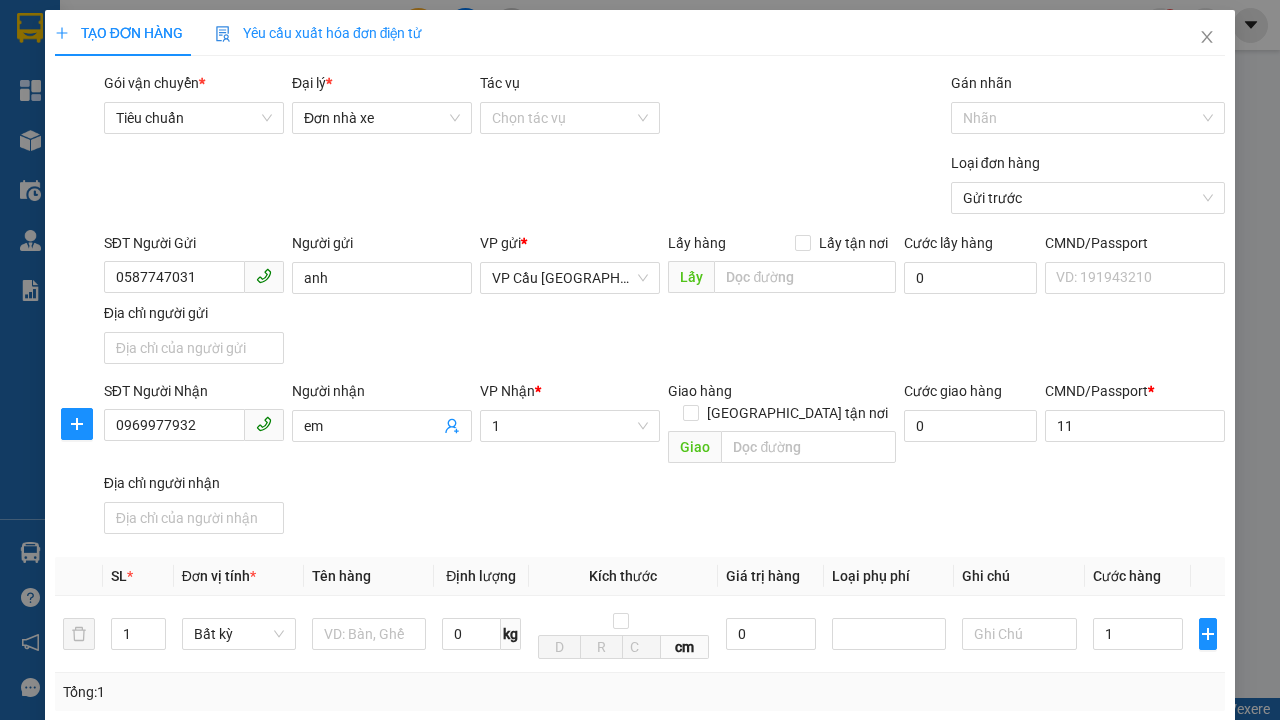 click on "Ghi chú" at bounding box center [1019, 576] 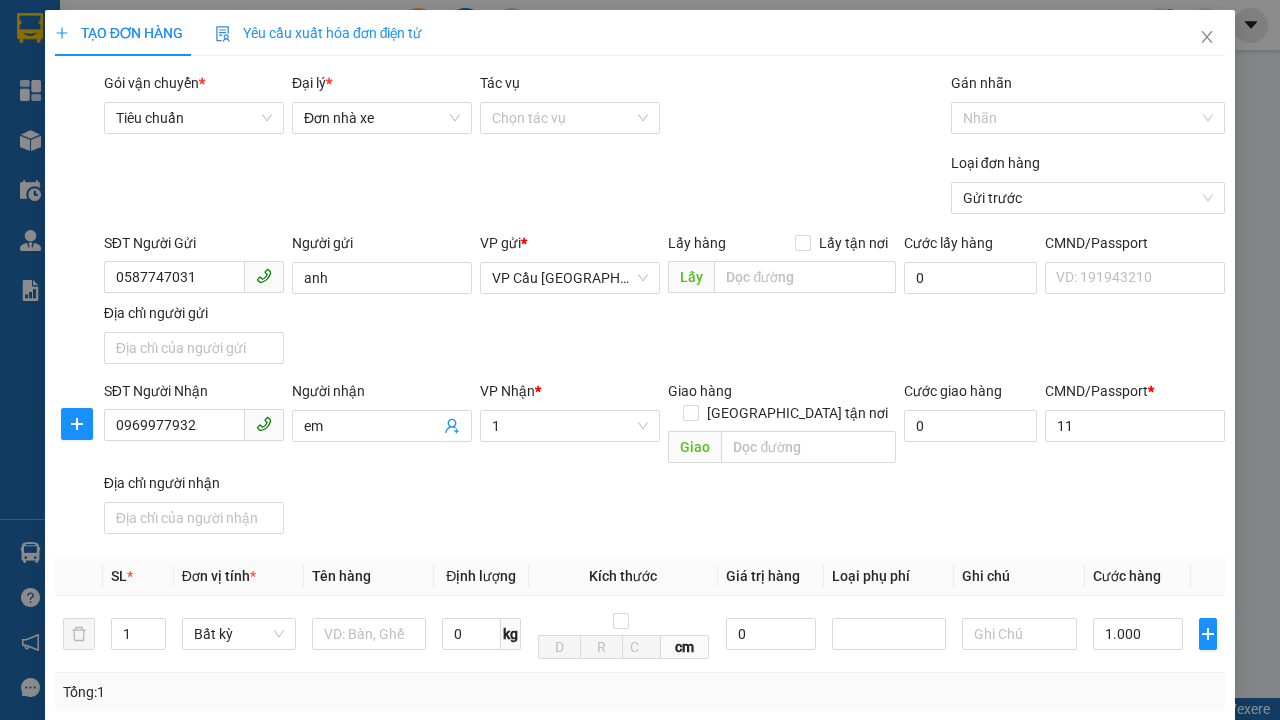 type on "300" 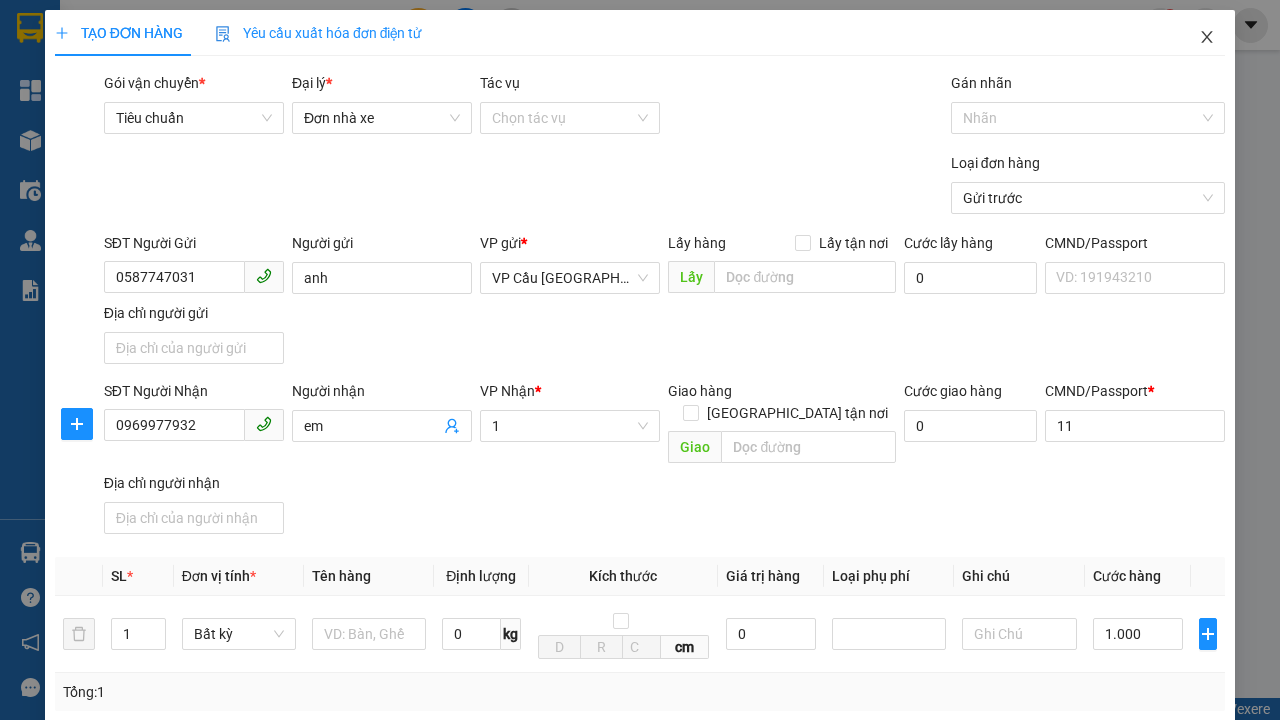 click 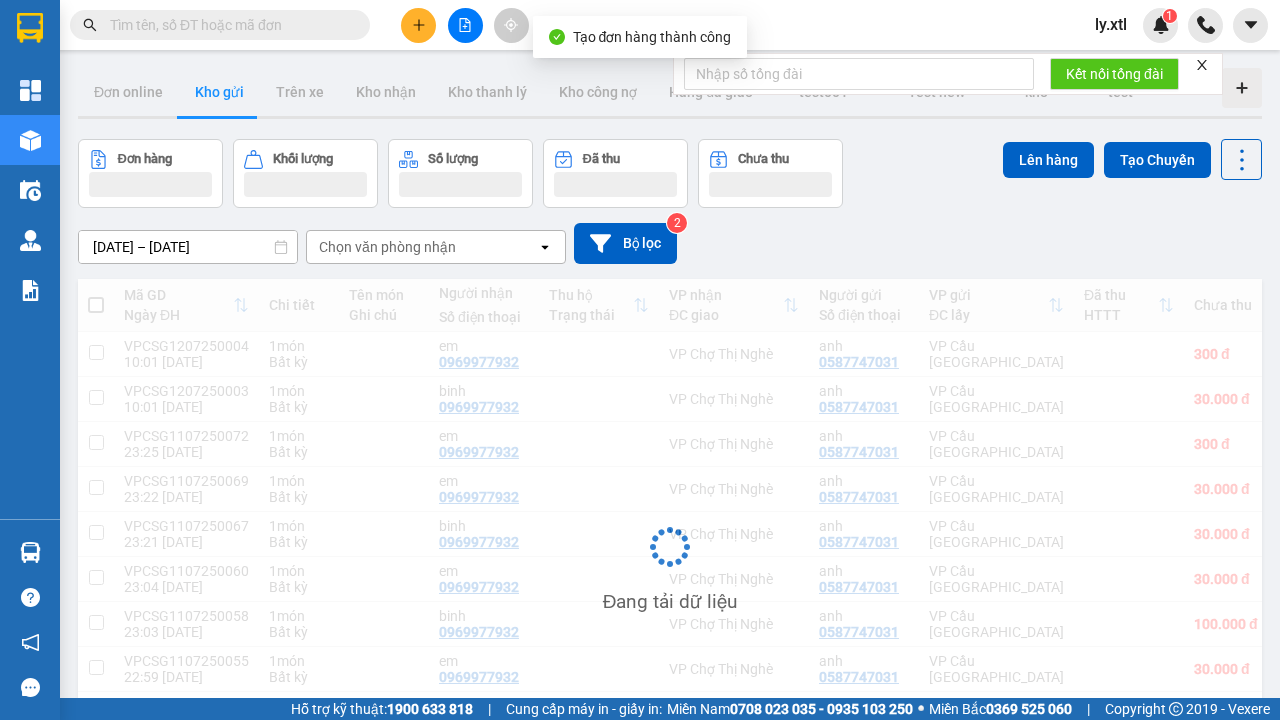 scroll, scrollTop: 3, scrollLeft: 0, axis: vertical 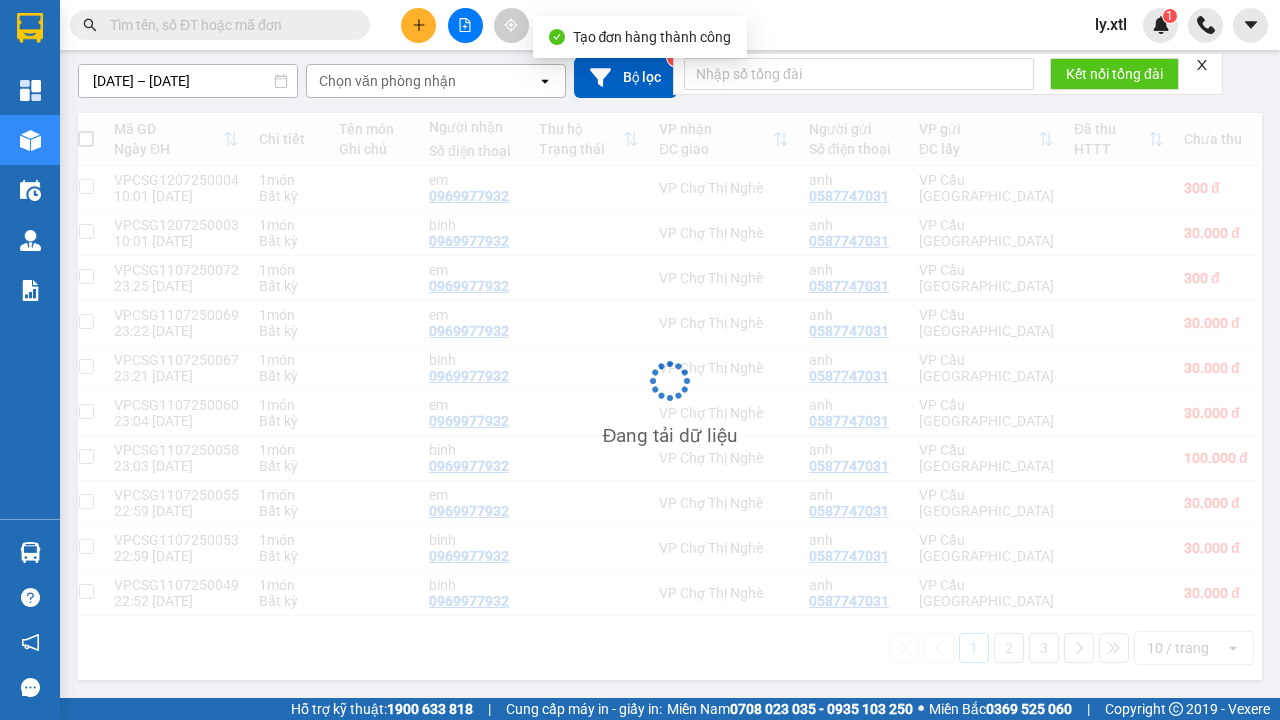 click at bounding box center [86, 186] 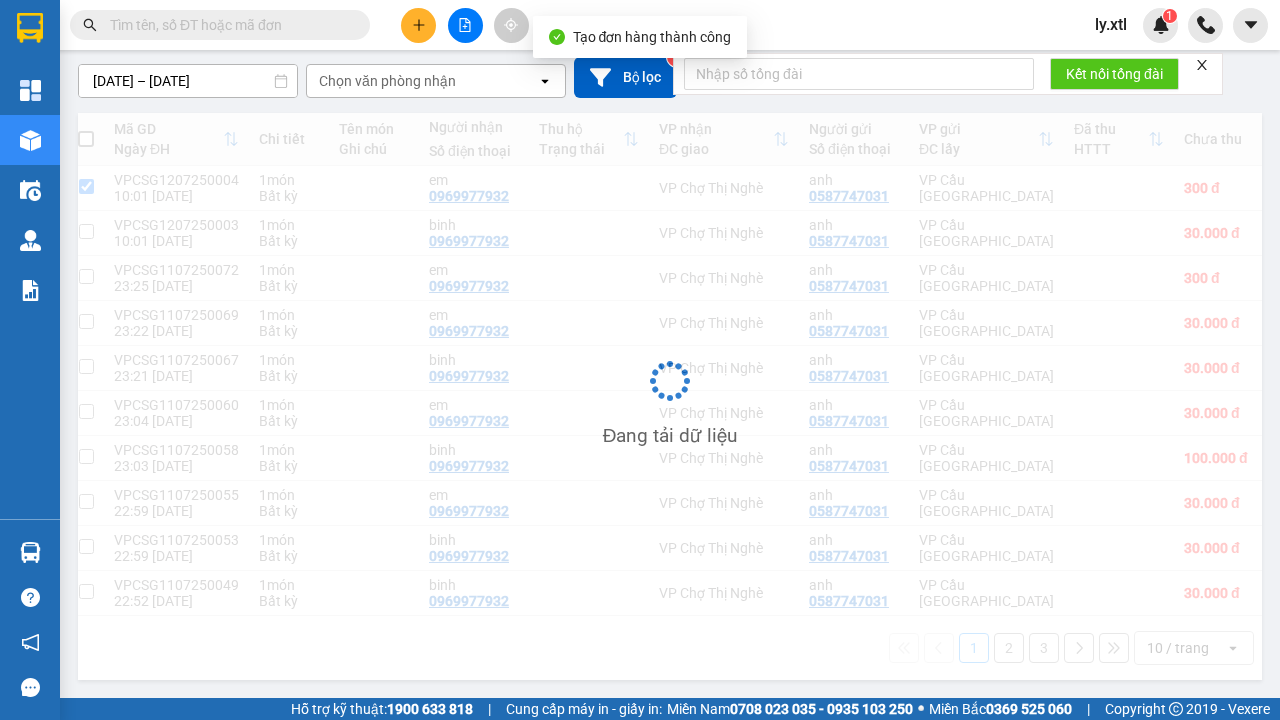 checkbox on "true" 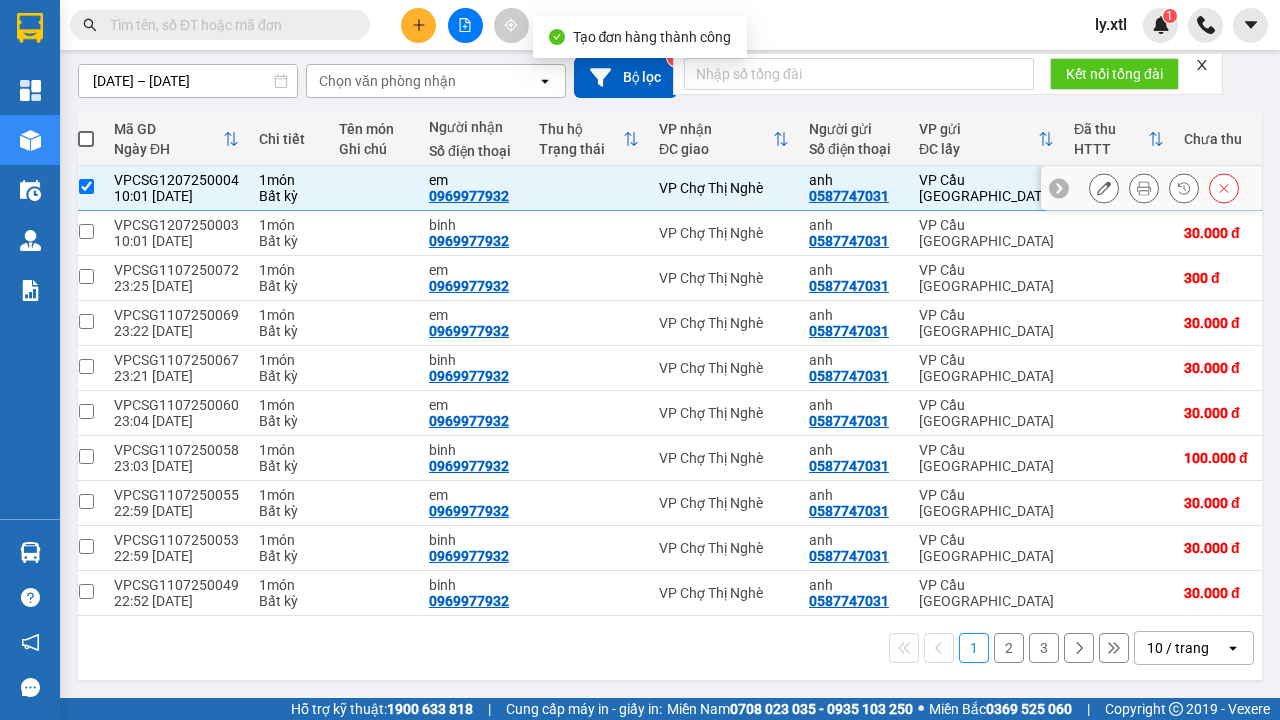 click on "Lên hàng" at bounding box center (1048, -9) 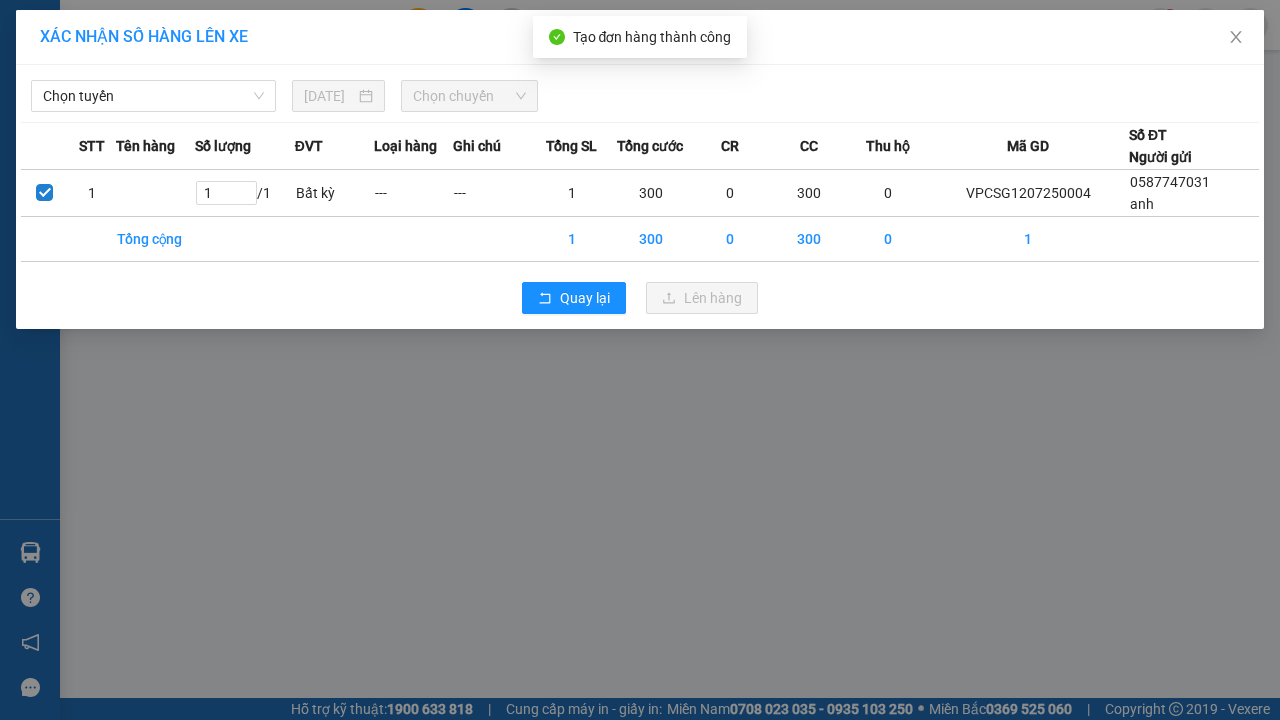 click on "Chọn tuyến" at bounding box center (153, 96) 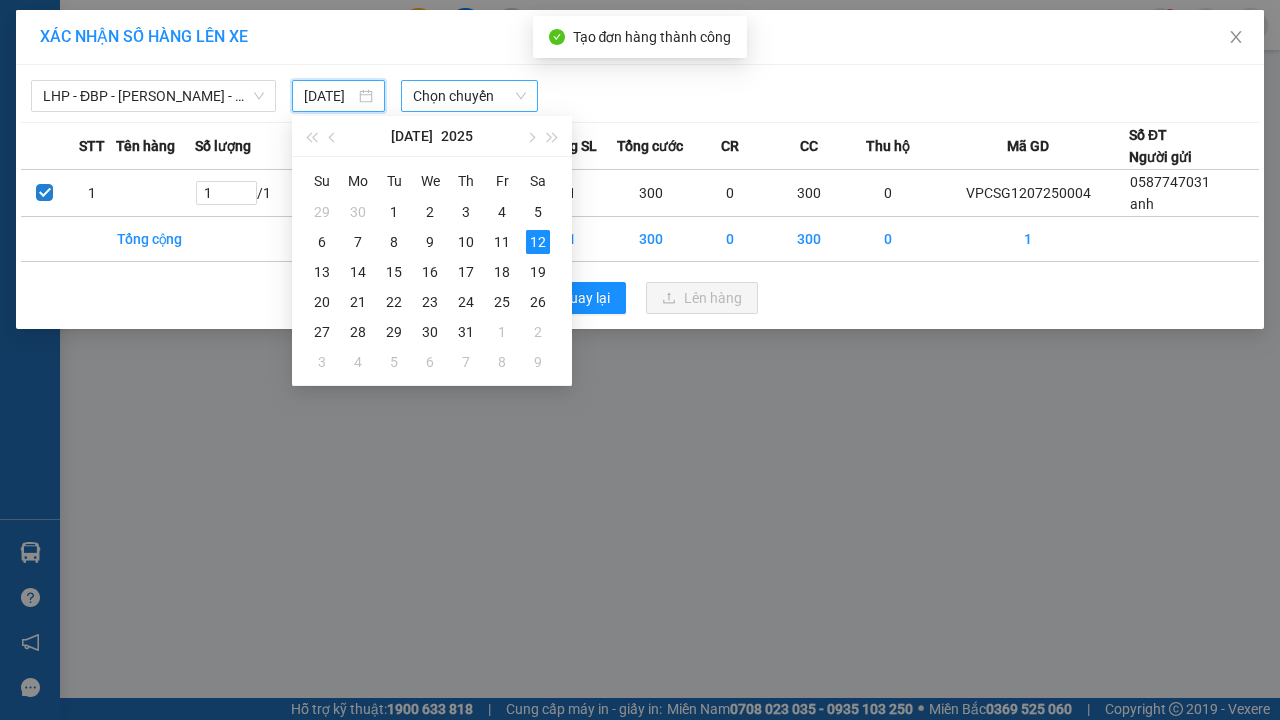click on "12" at bounding box center (538, 242) 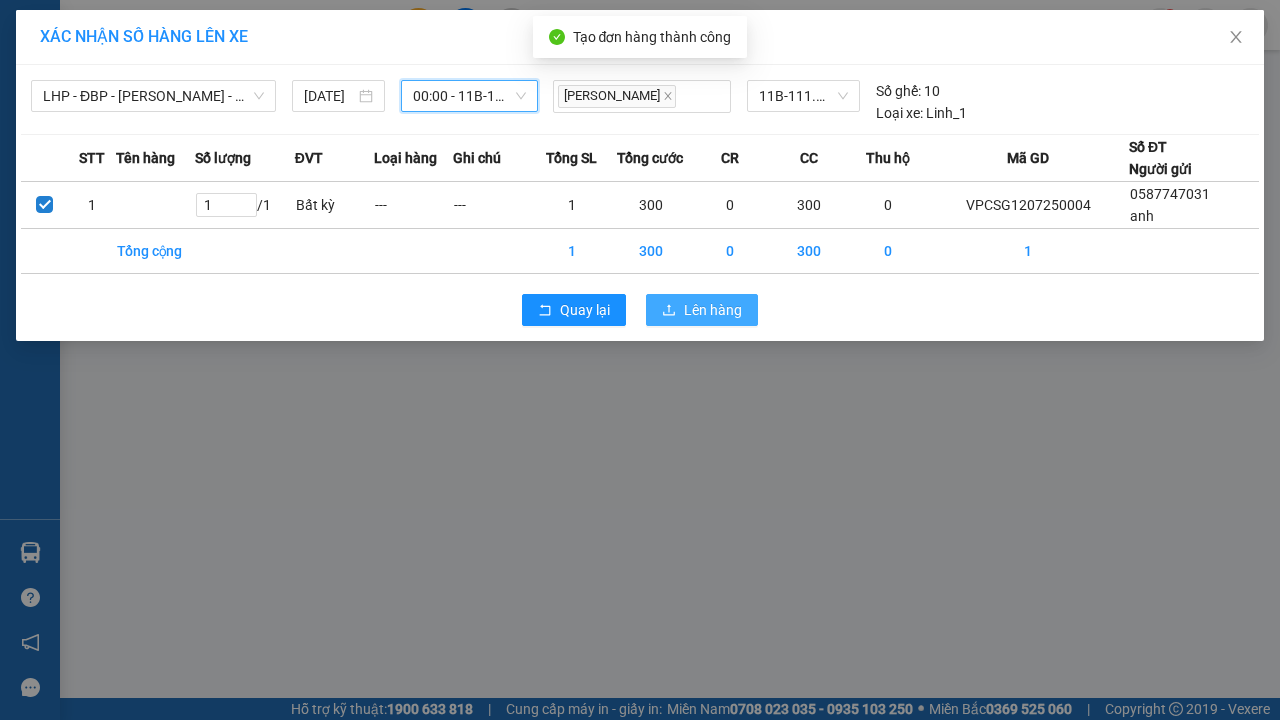 click on "Lên hàng" at bounding box center (713, 310) 